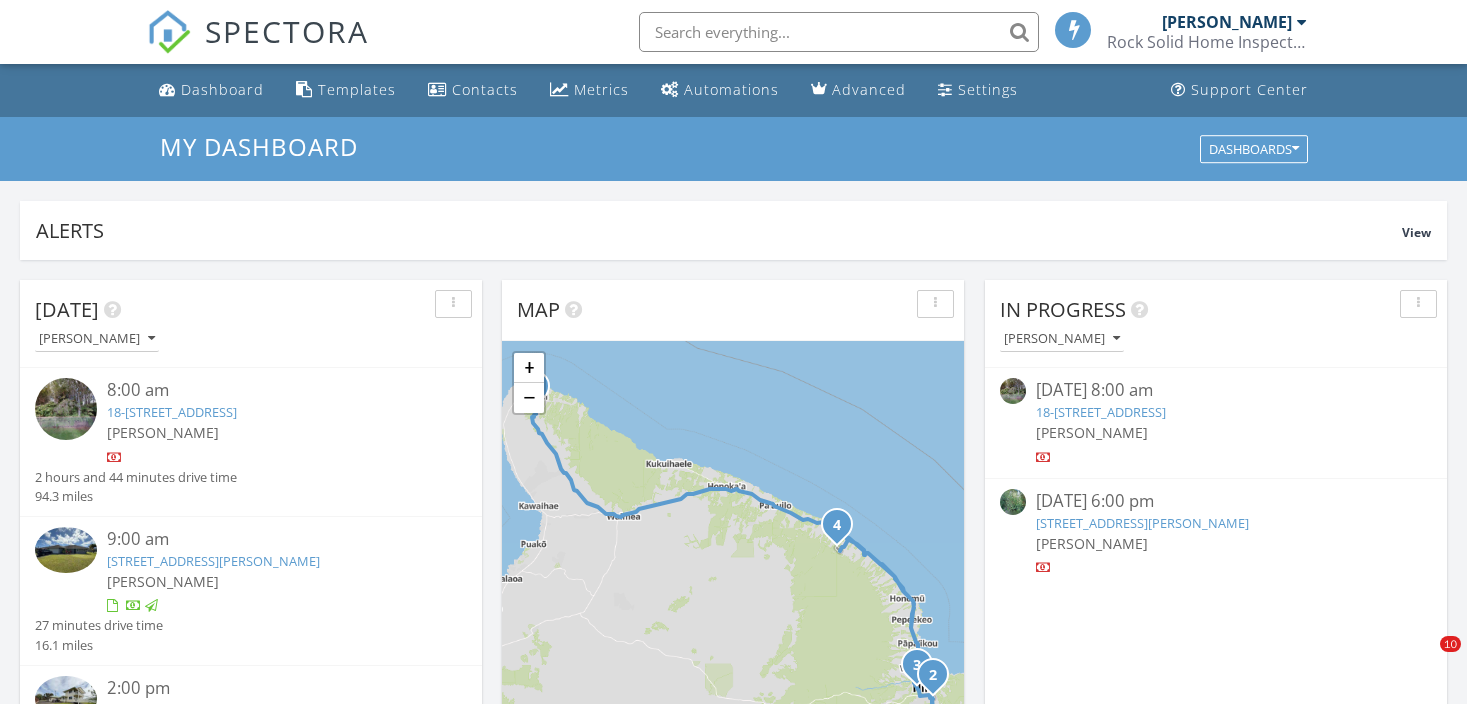 scroll, scrollTop: 0, scrollLeft: 0, axis: both 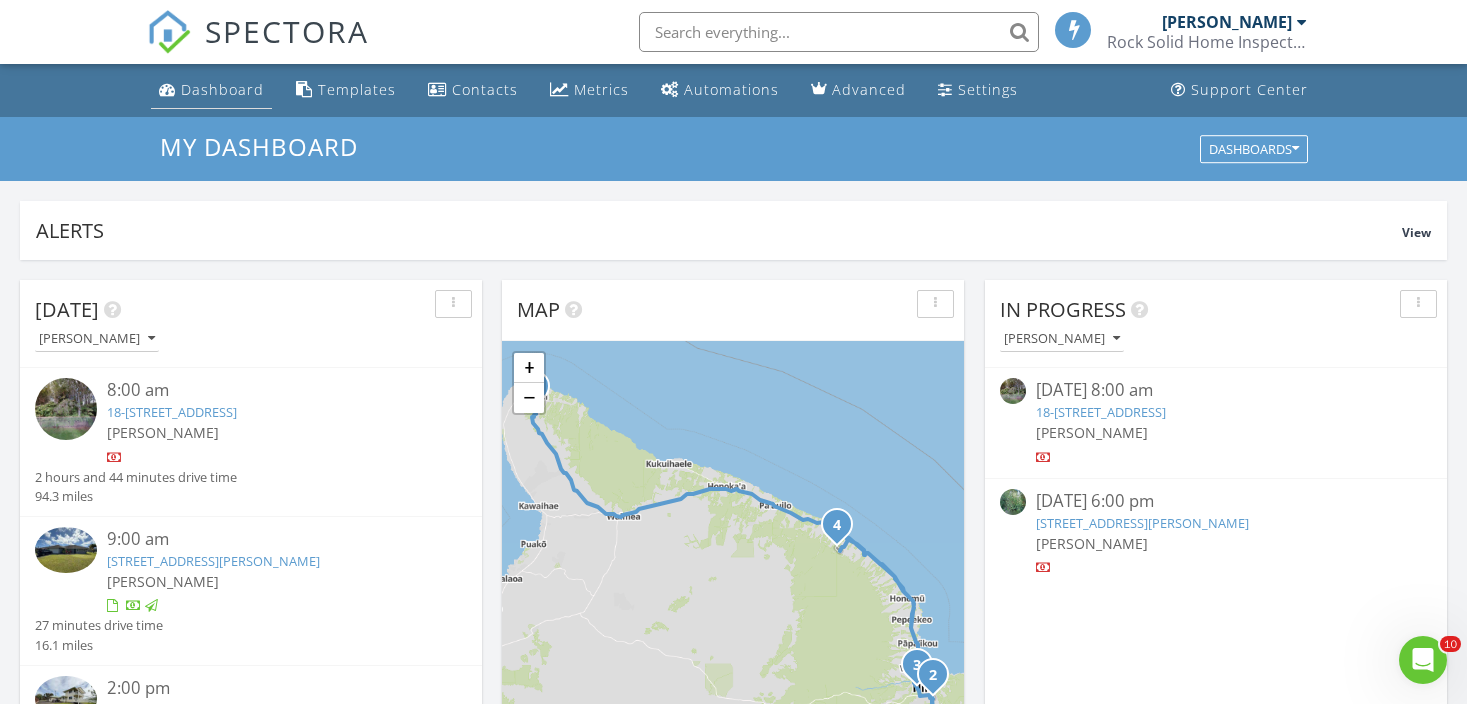 click on "Dashboard" at bounding box center (211, 90) 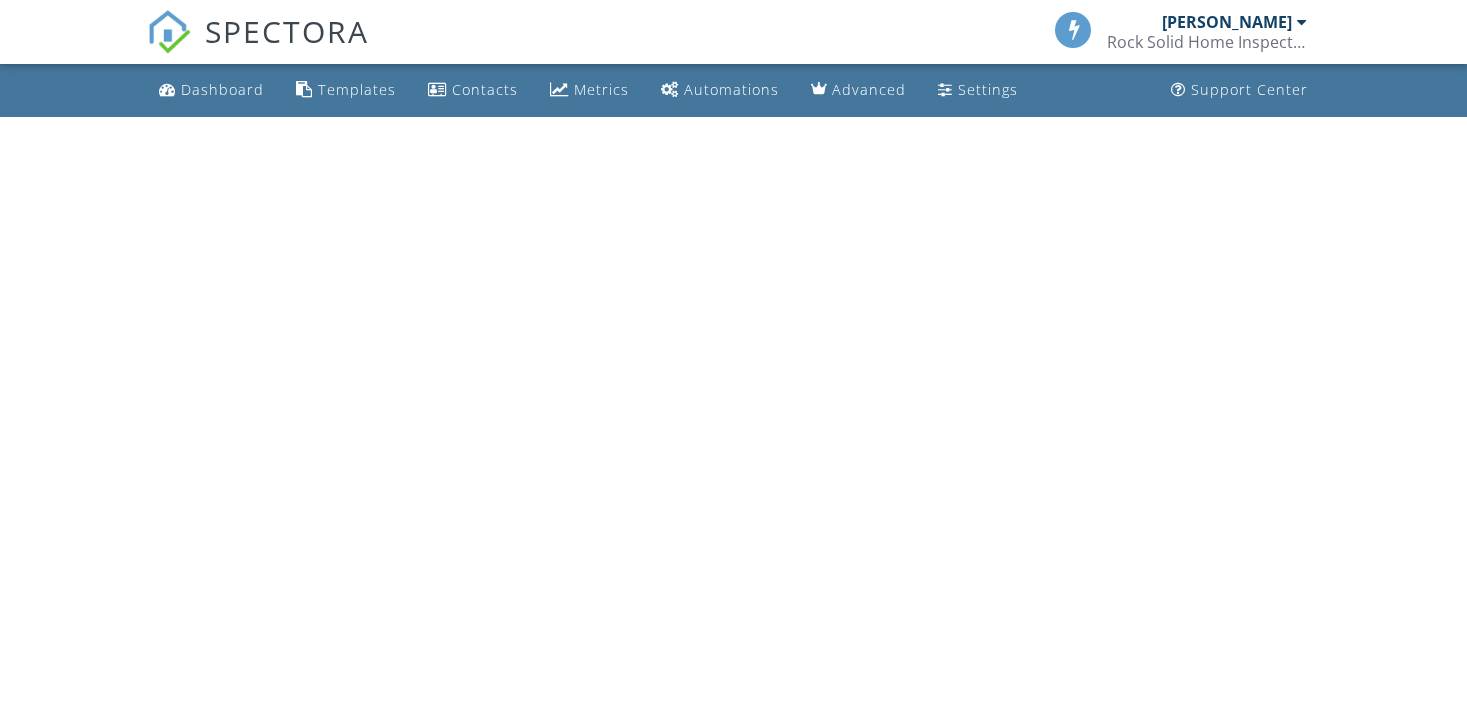 scroll, scrollTop: 0, scrollLeft: 0, axis: both 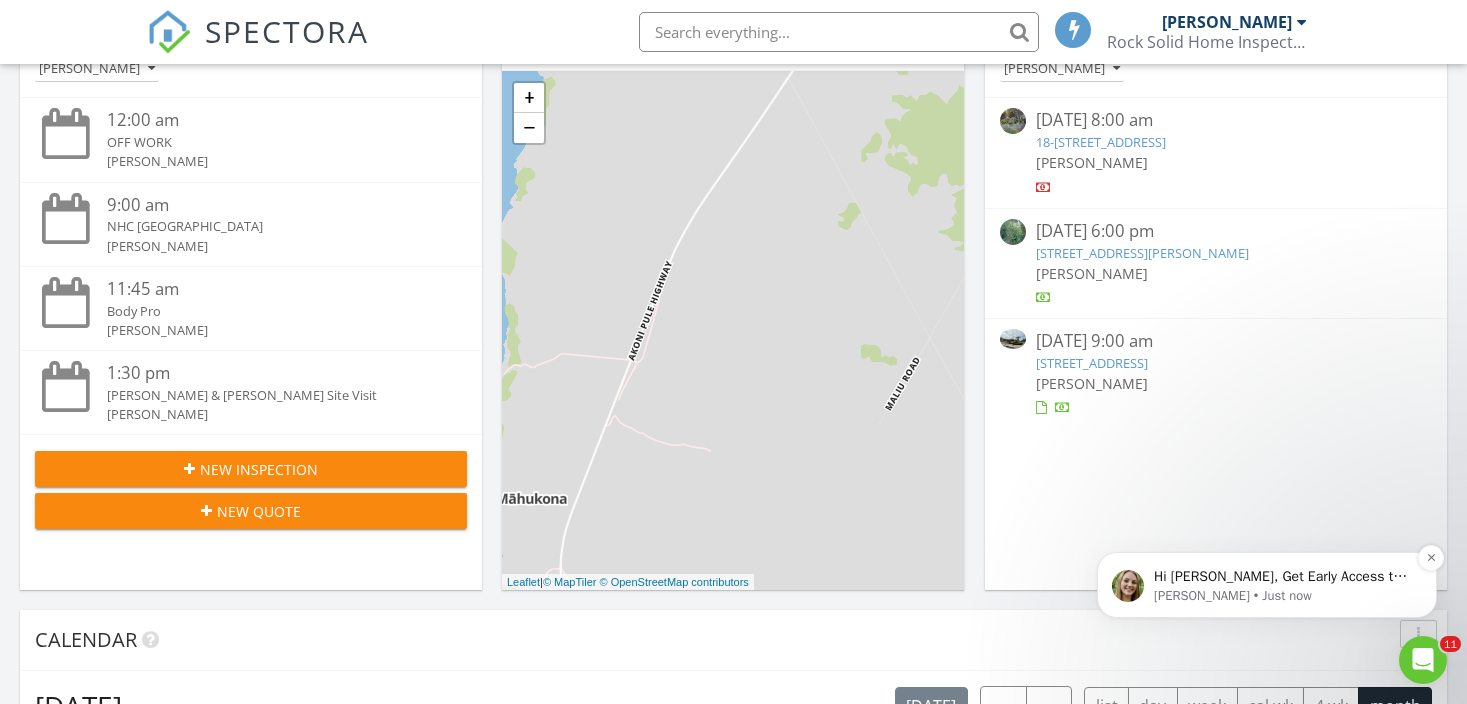 click on "Hi Jared, Get Early Access to New Report Writing Features &amp; Updates Want to be the first to try Spectora’s latest updates? Join our early access group and be the first to use new features before they’re released. Features and updates coming soon that you will get early access to include: Update: The upgraded Rapid Fire Camera, New: Photo preview before adding images to a report, New: The .5 camera lens" at bounding box center (1283, 577) 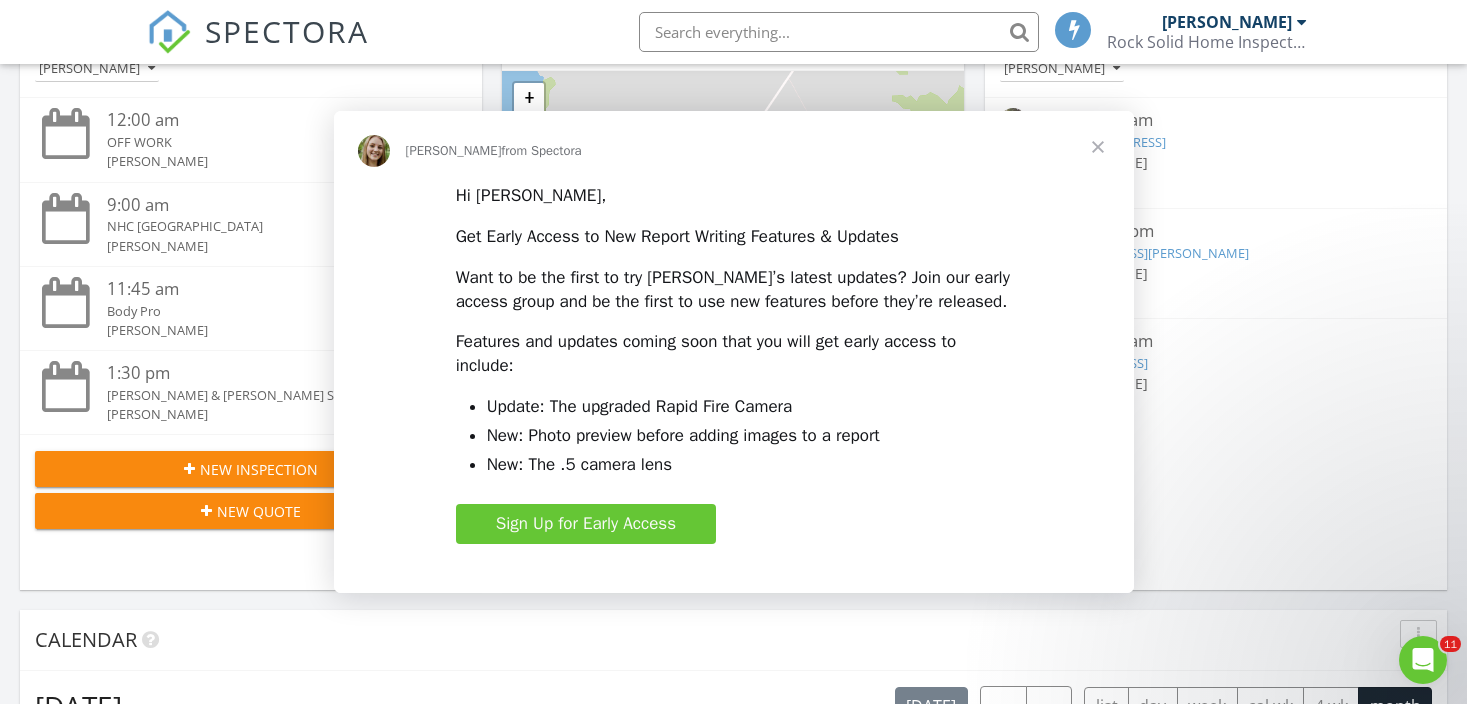 scroll, scrollTop: 0, scrollLeft: 0, axis: both 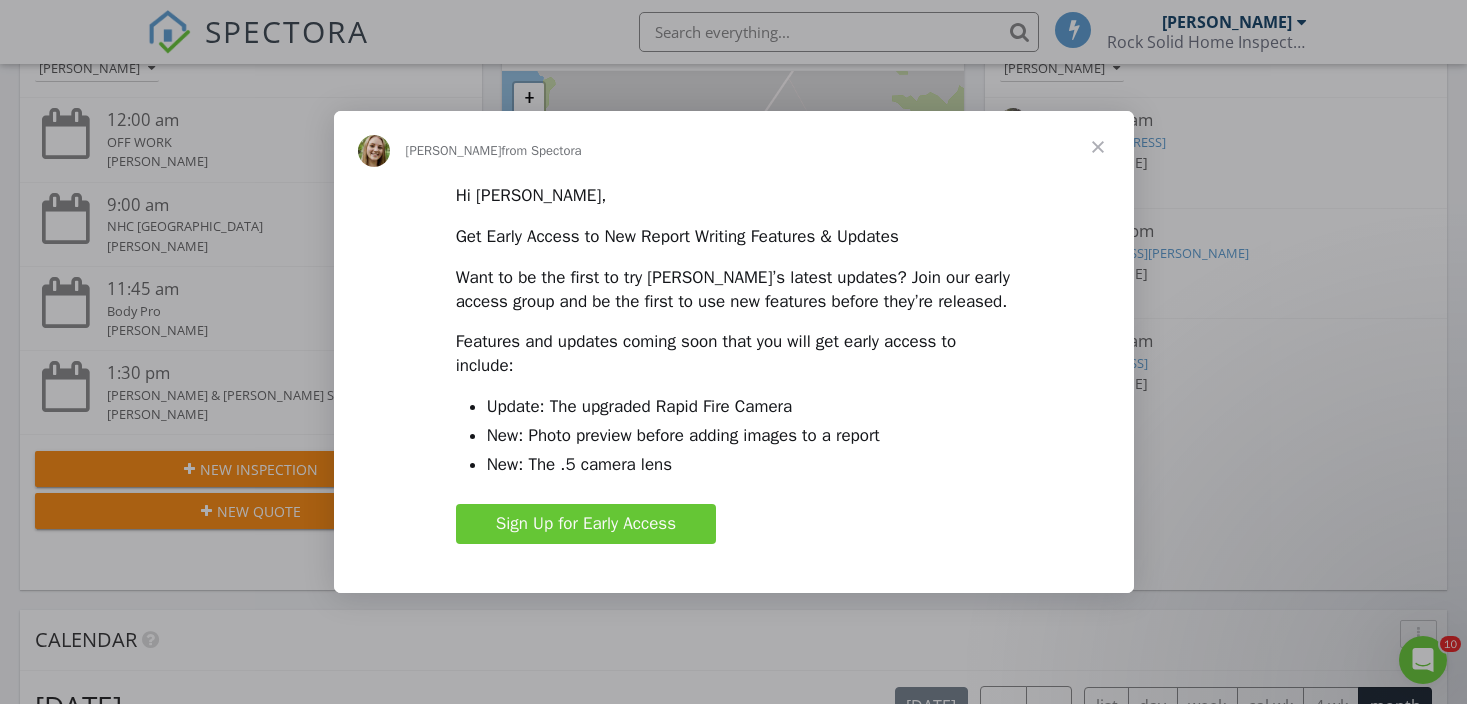 click at bounding box center [733, 352] 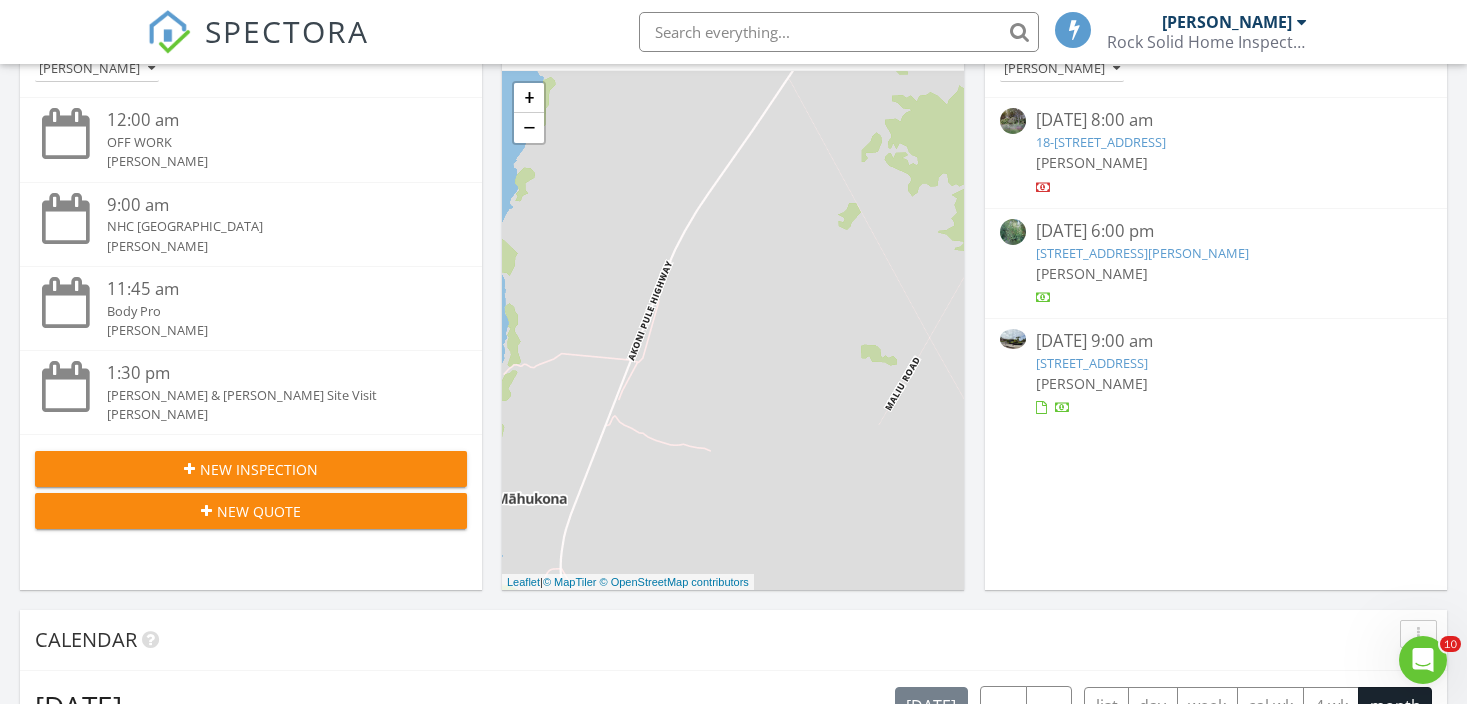 click on "[PERSON_NAME]" at bounding box center [1092, 383] 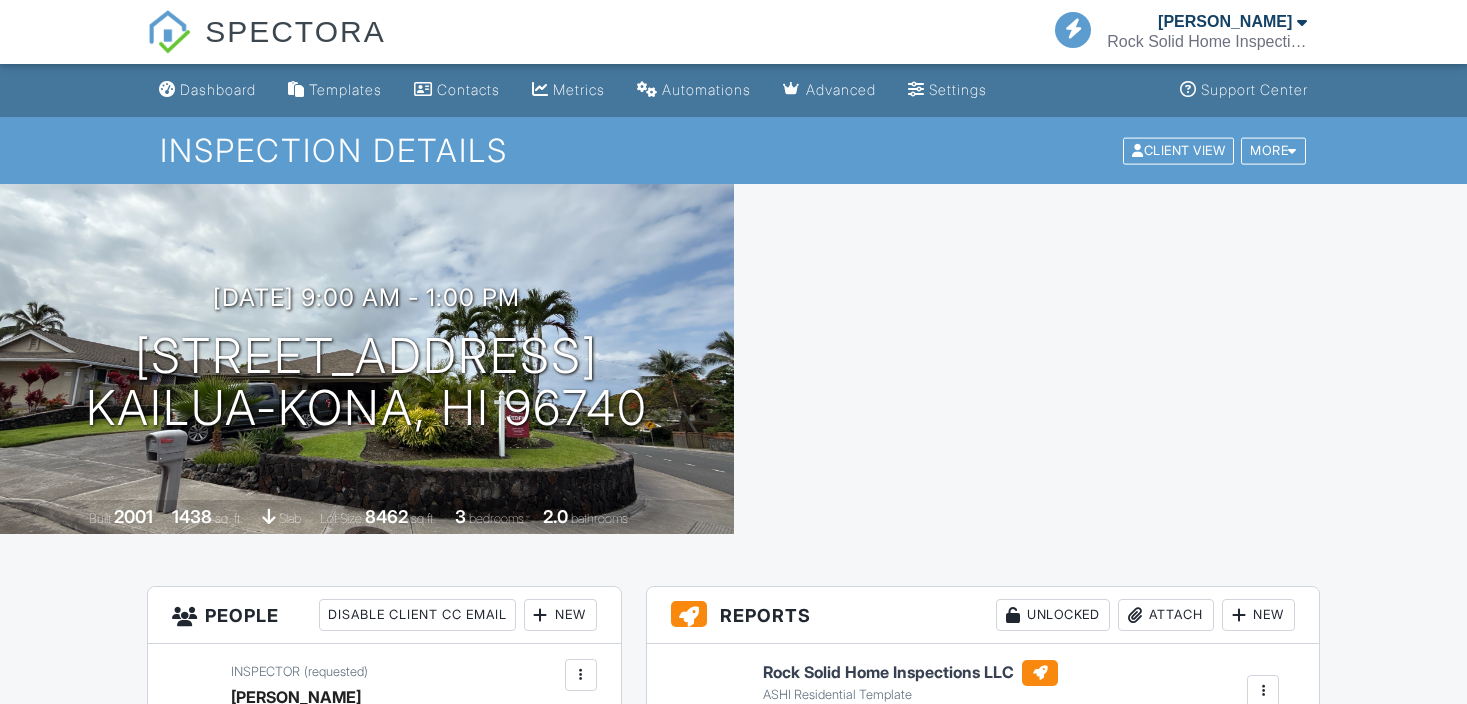 scroll, scrollTop: 0, scrollLeft: 0, axis: both 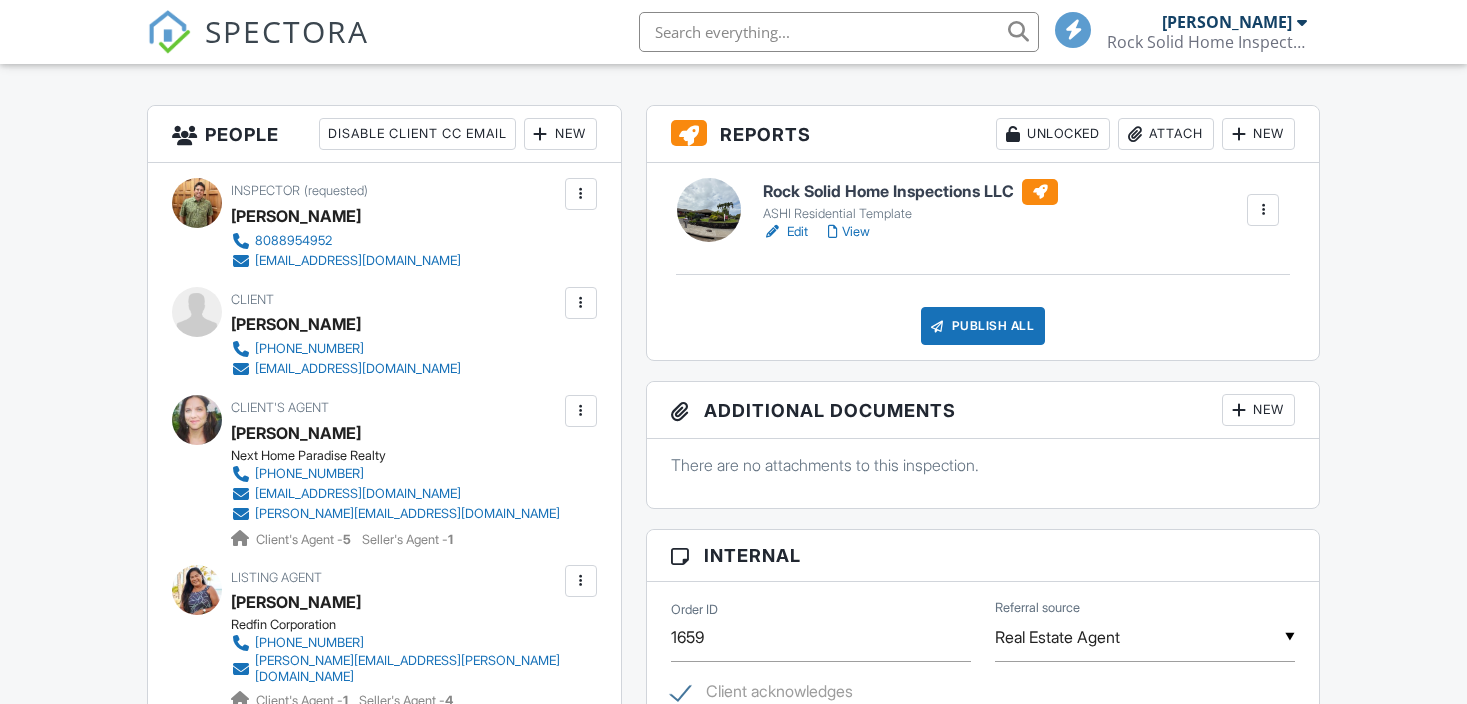 click on "View" at bounding box center (849, 232) 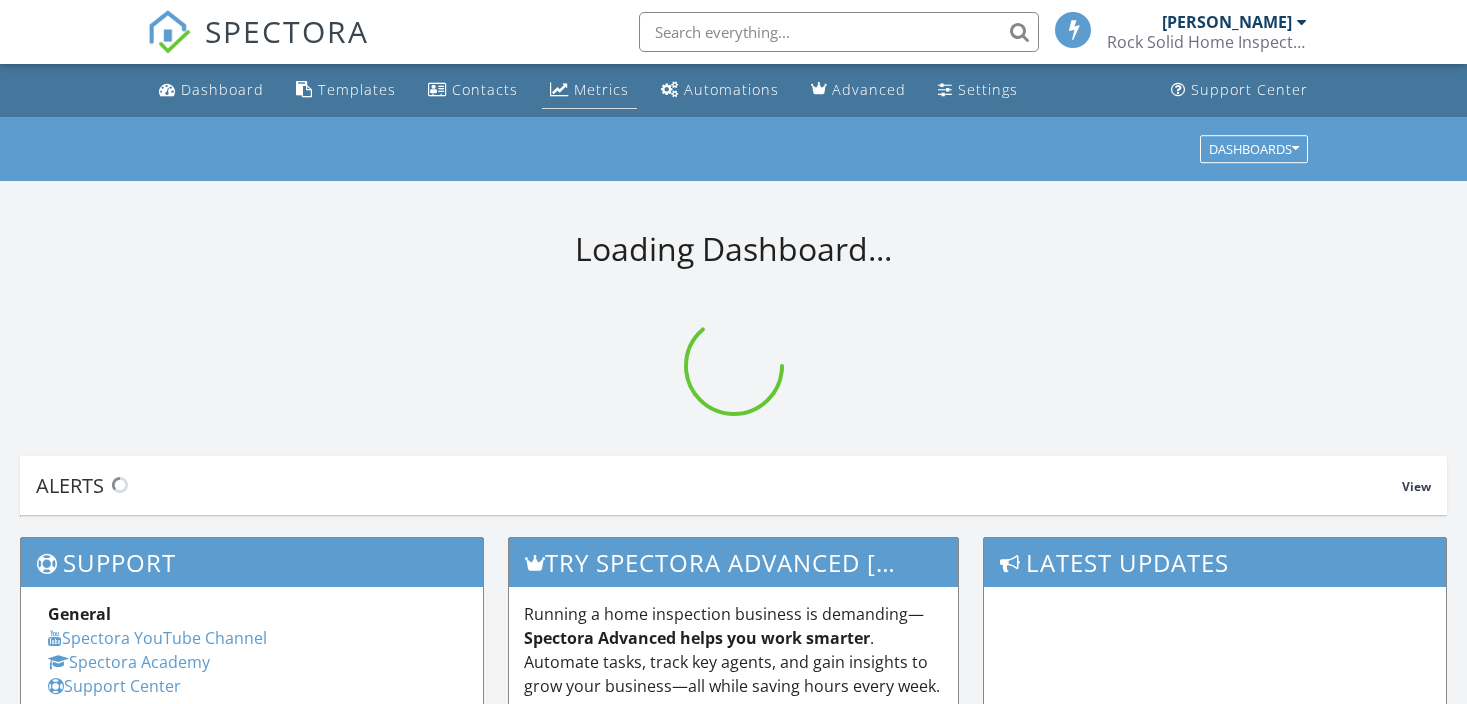 scroll, scrollTop: 0, scrollLeft: 0, axis: both 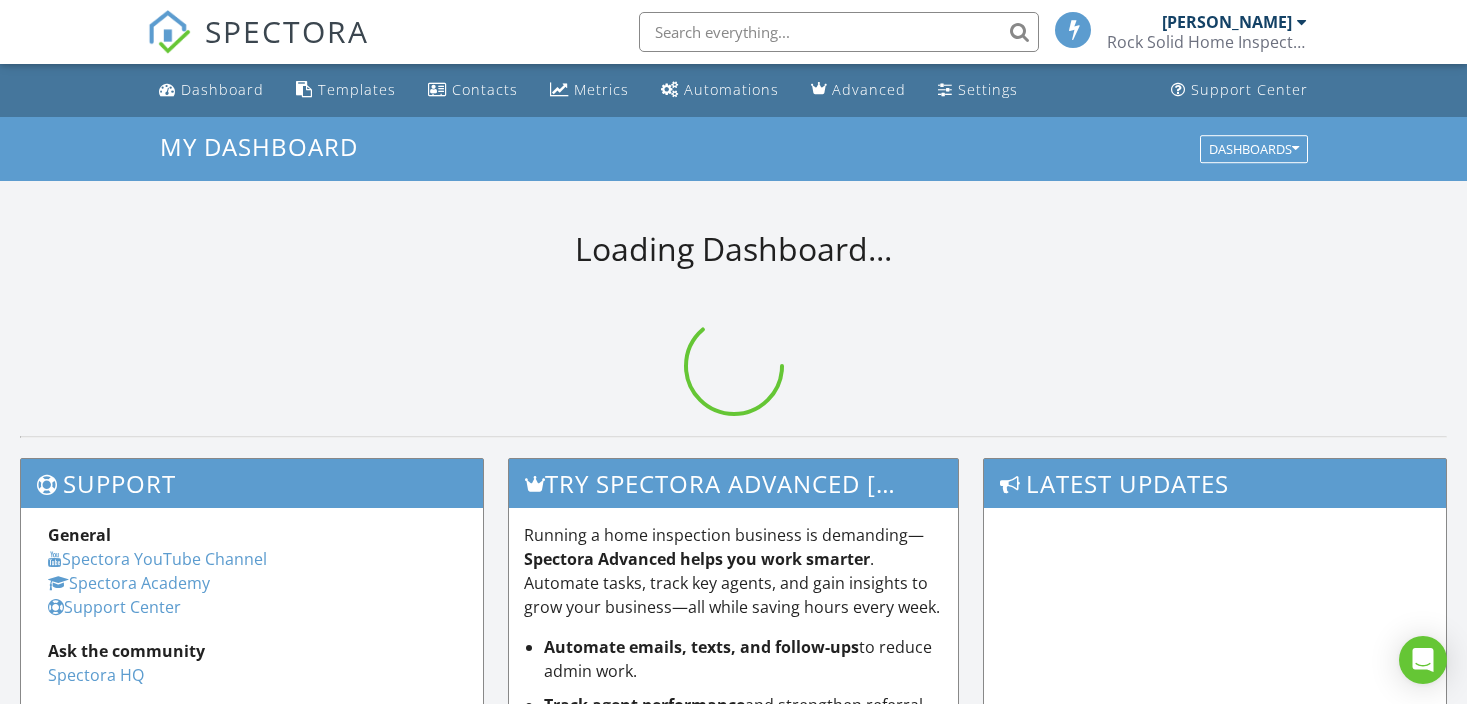 click at bounding box center (839, 32) 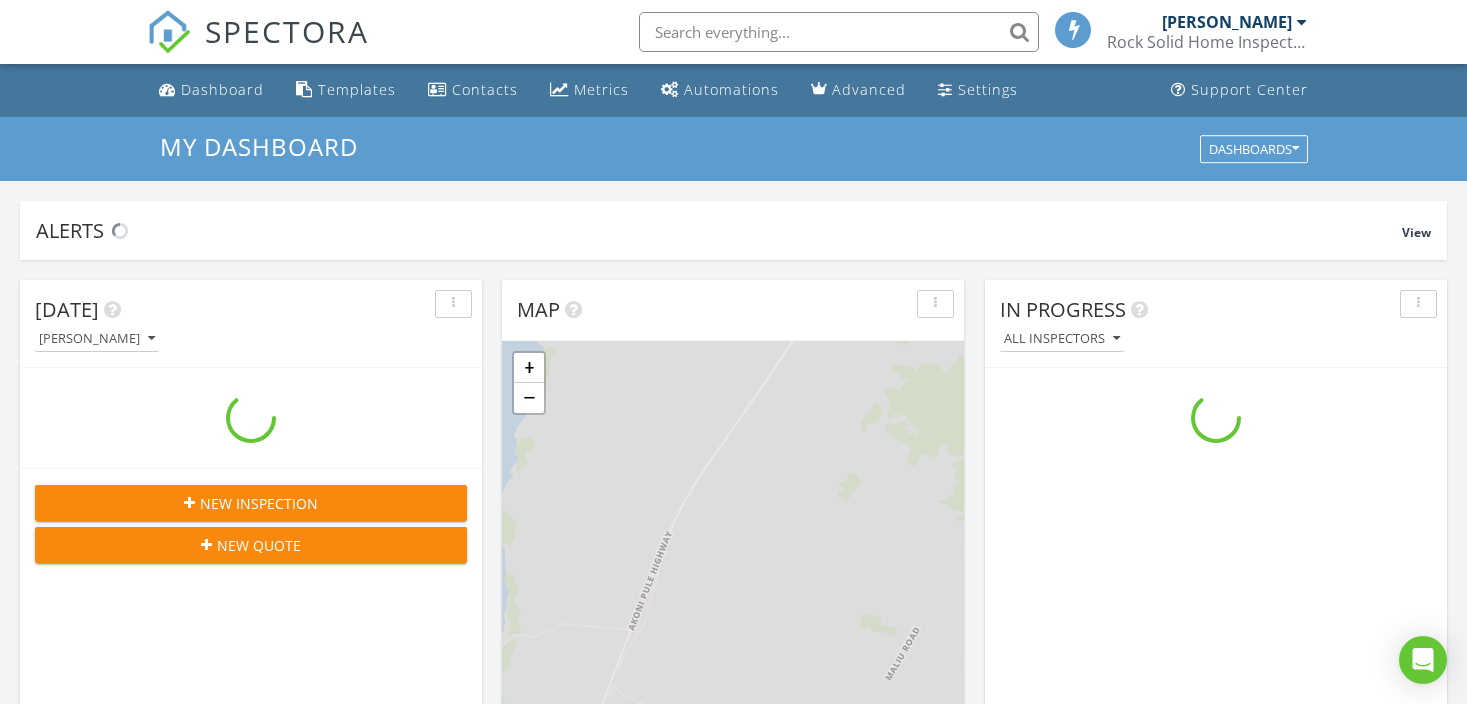 scroll, scrollTop: 10, scrollLeft: 10, axis: both 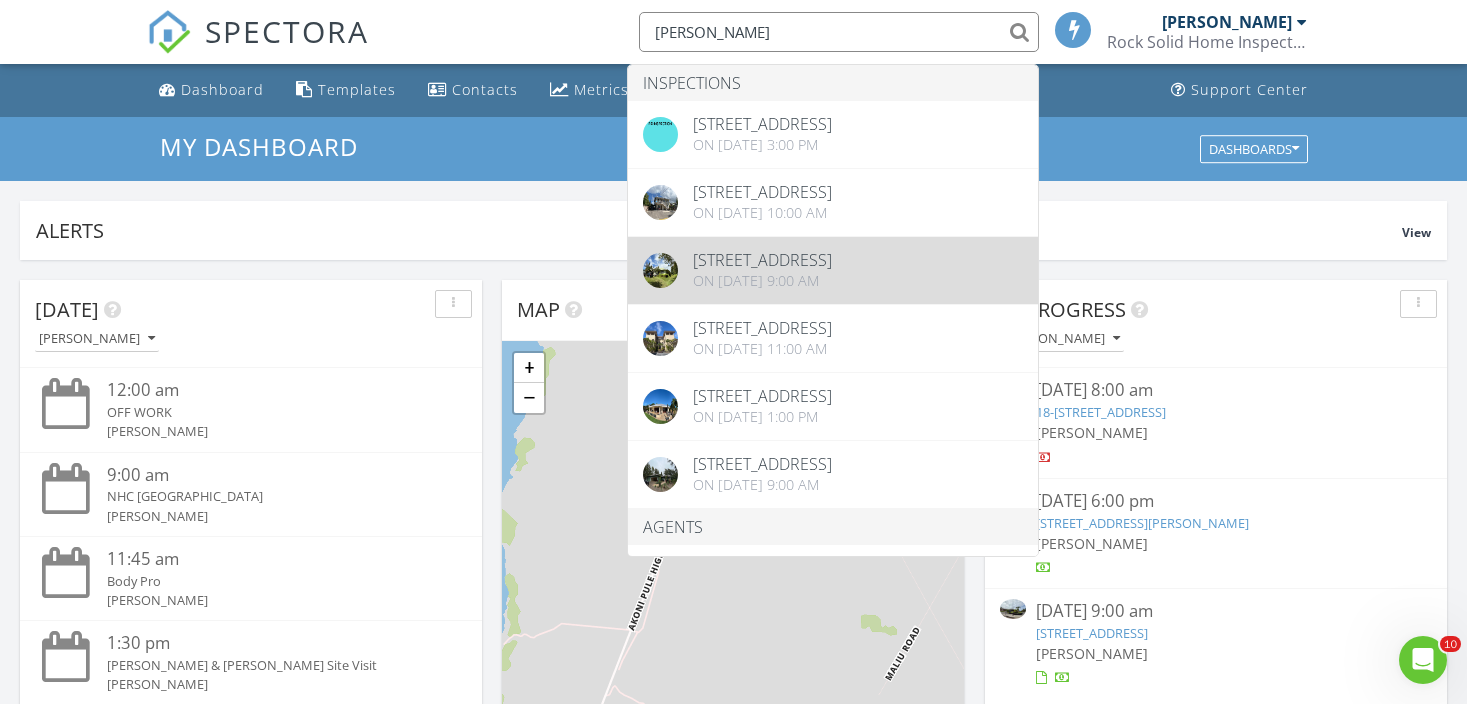 type on "jeff" 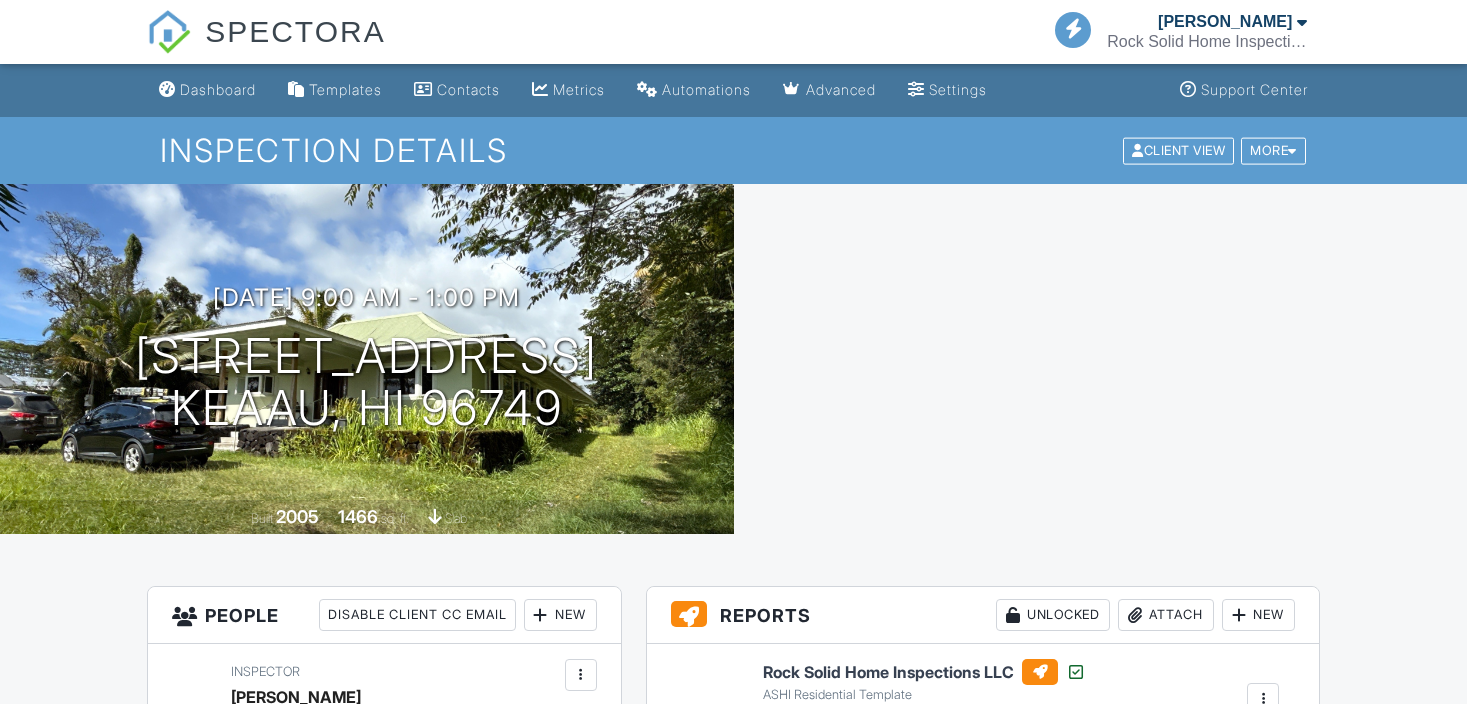 scroll, scrollTop: 0, scrollLeft: 0, axis: both 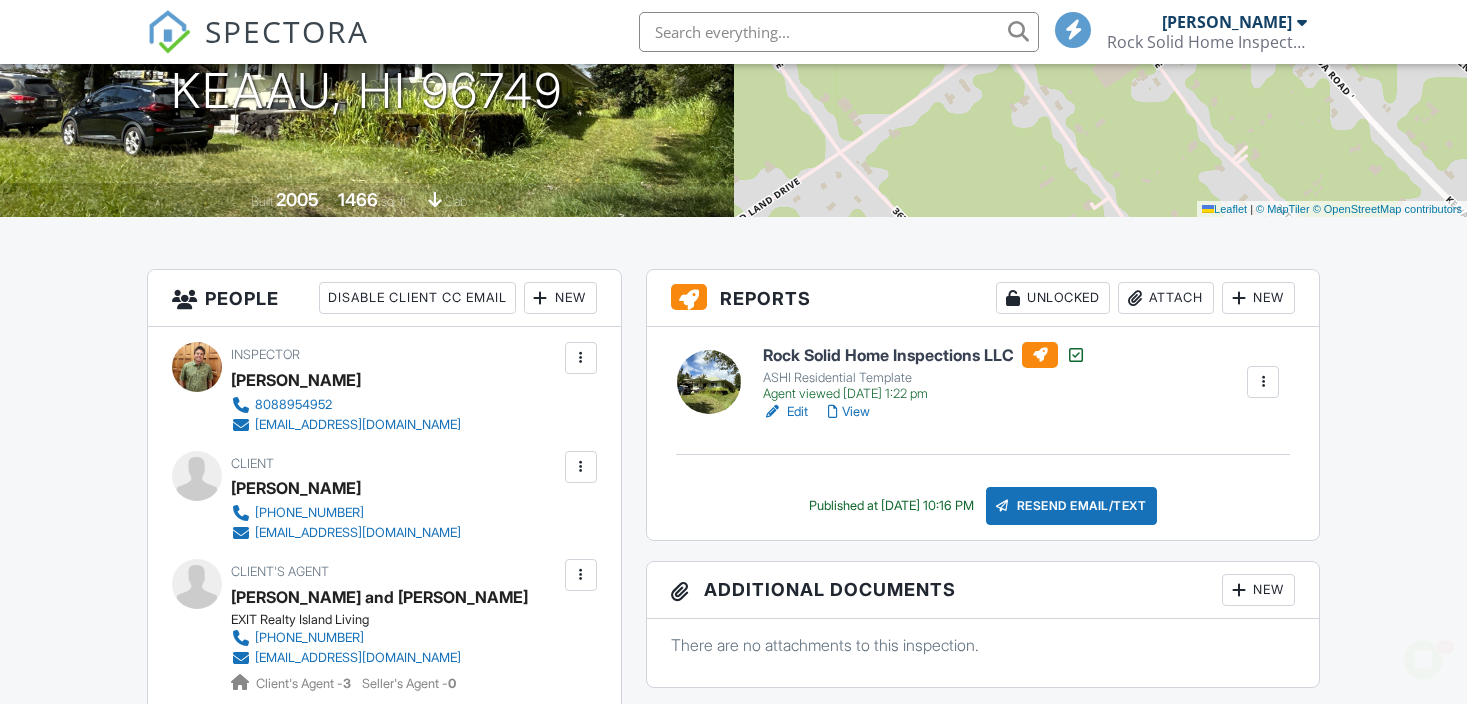 click on "View" at bounding box center [849, 412] 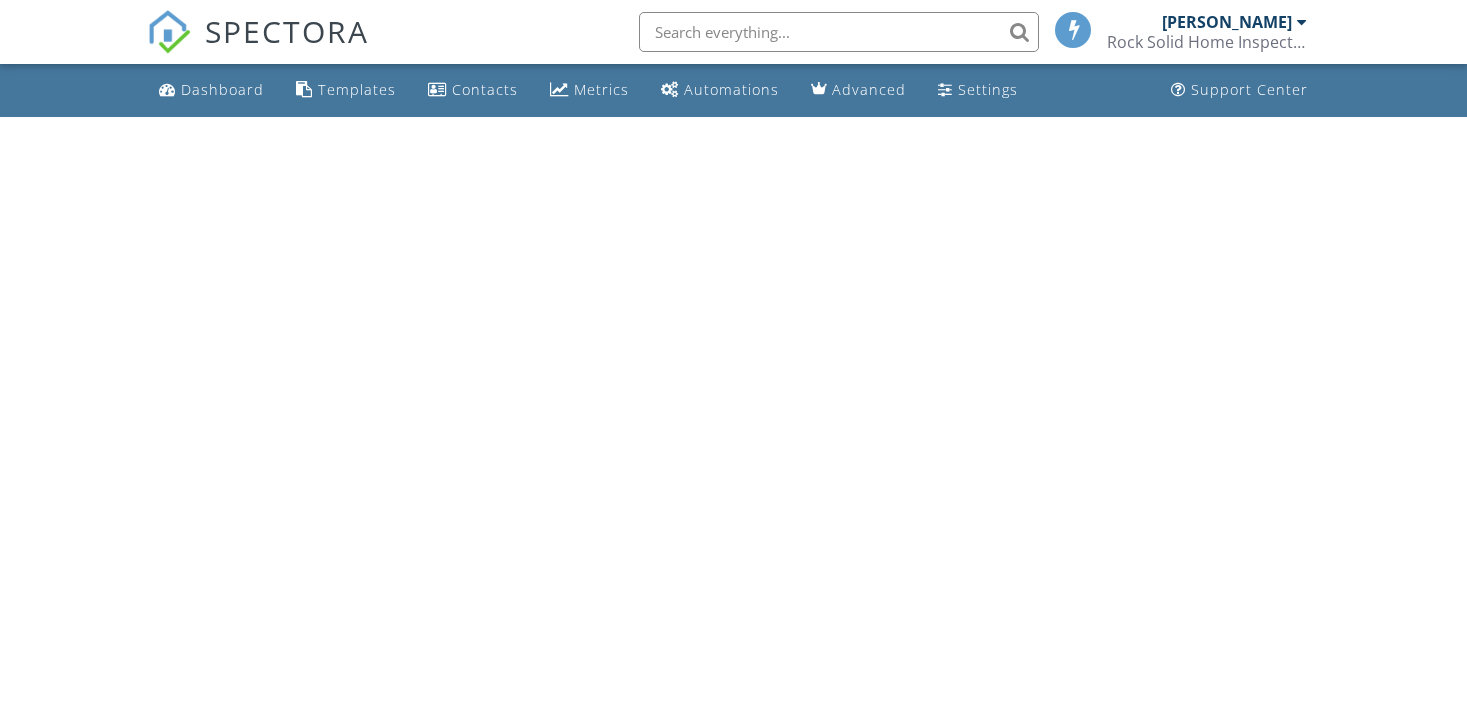 scroll, scrollTop: 0, scrollLeft: 0, axis: both 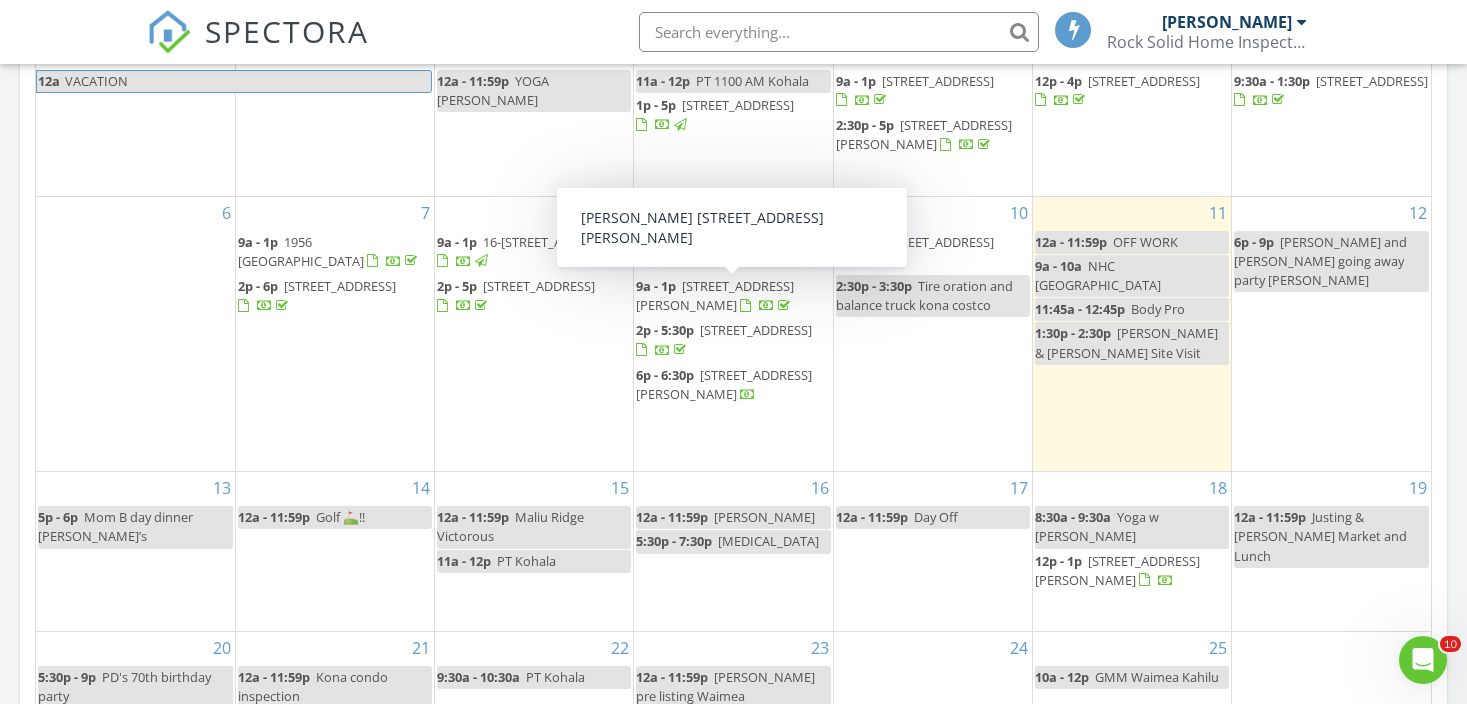 click on "189 Noelani Loop 1, Hilo 96720" at bounding box center [715, 295] 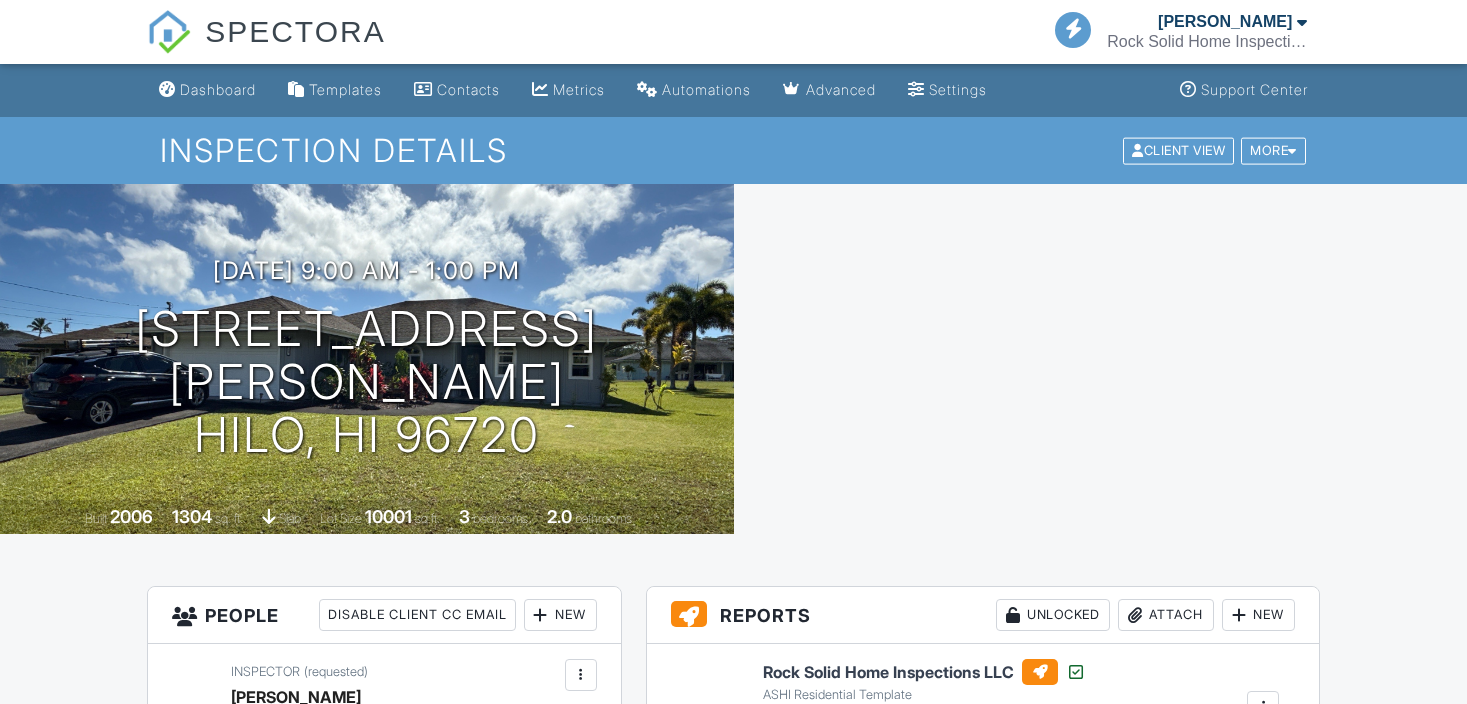 scroll, scrollTop: 0, scrollLeft: 0, axis: both 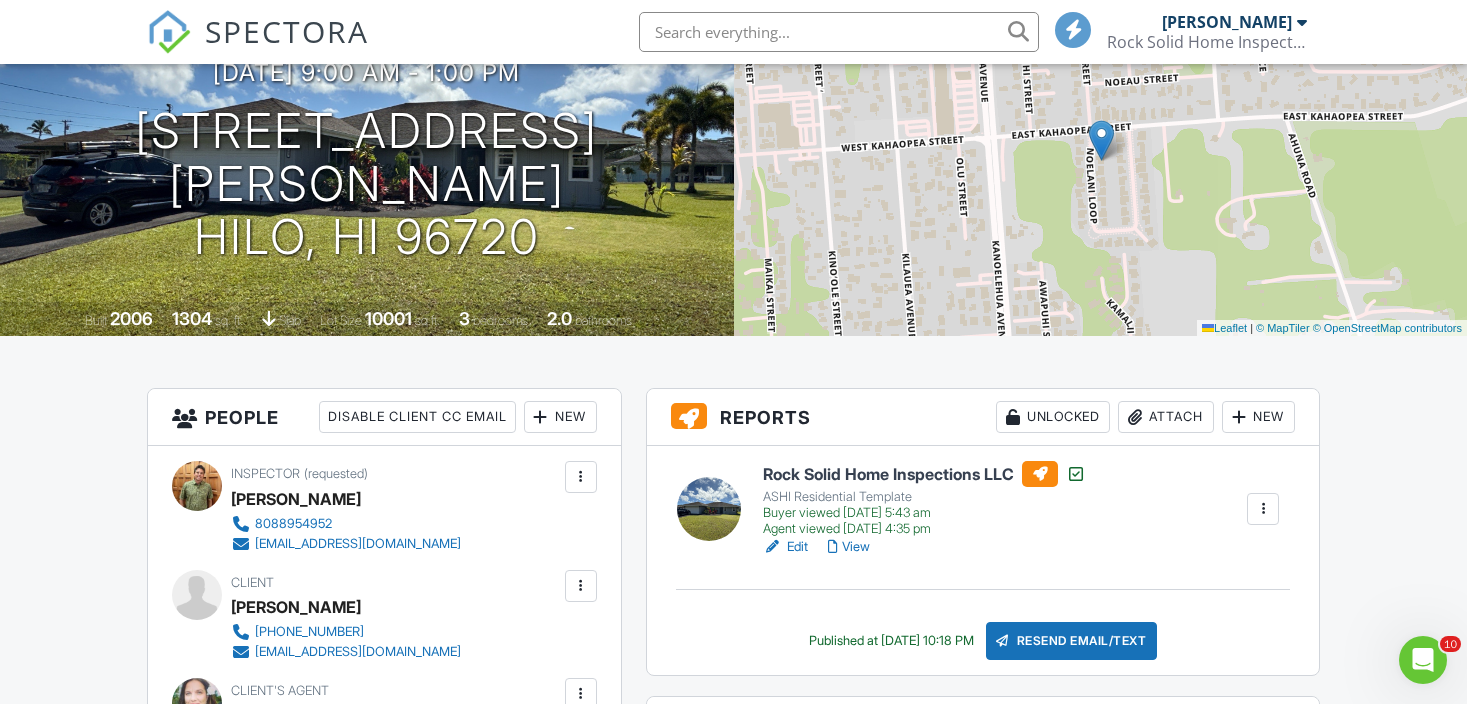 click on "View" at bounding box center [849, 547] 